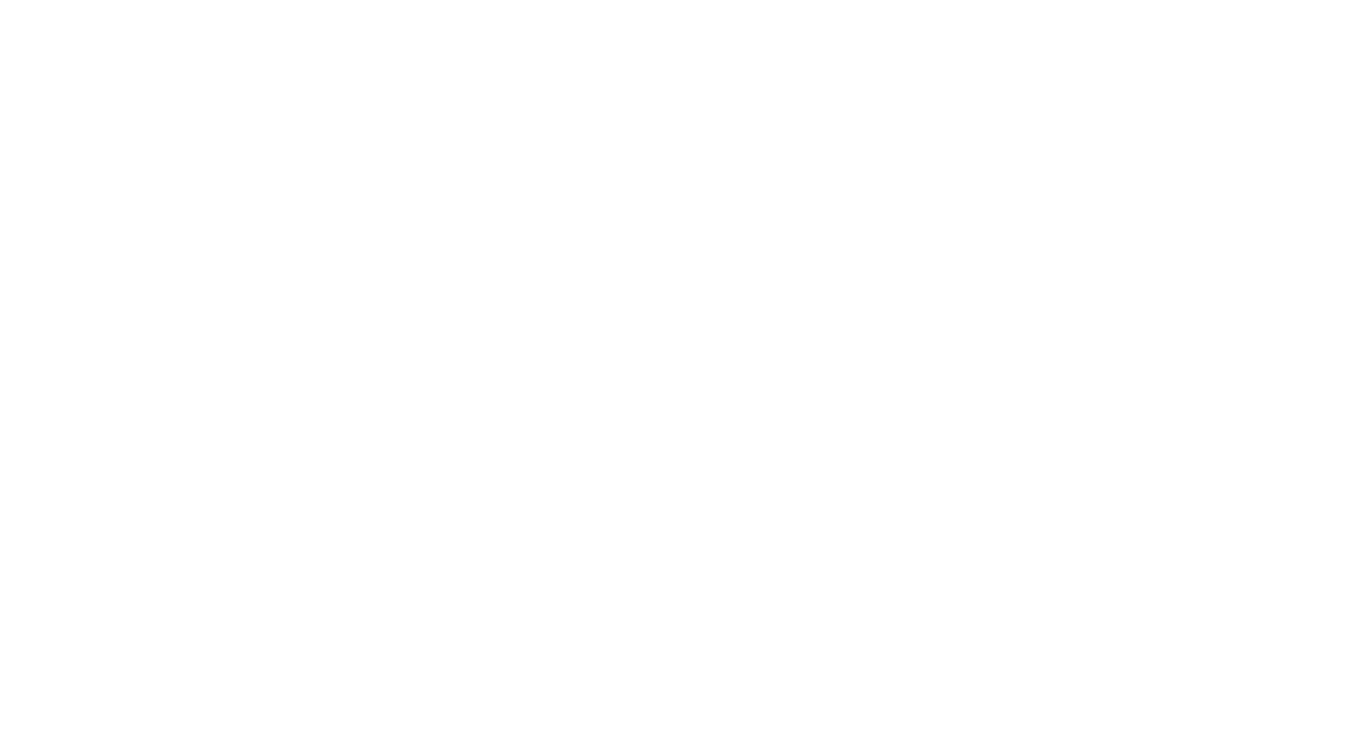scroll, scrollTop: 0, scrollLeft: 0, axis: both 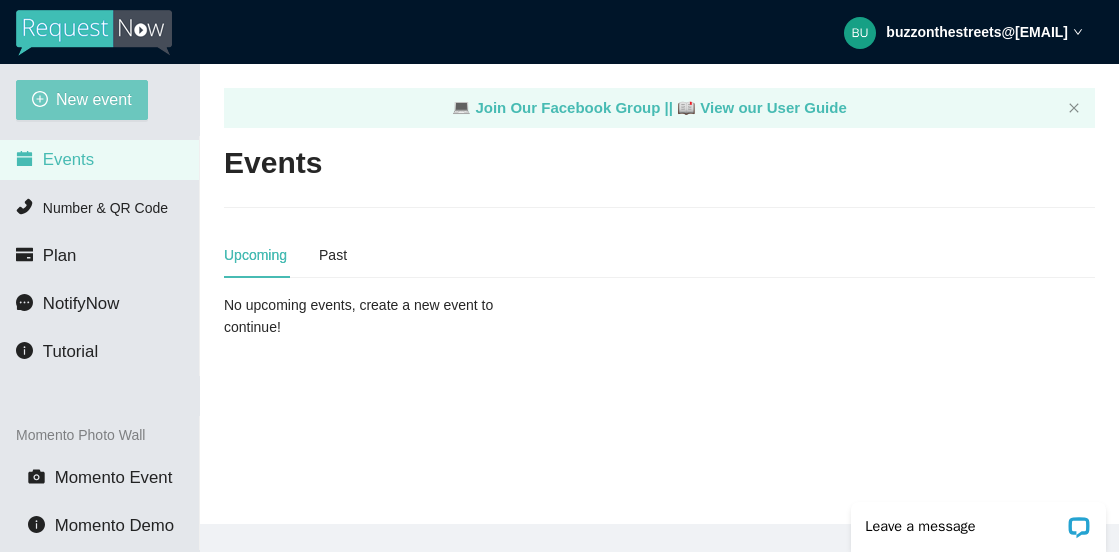 click on "New event" at bounding box center [94, 99] 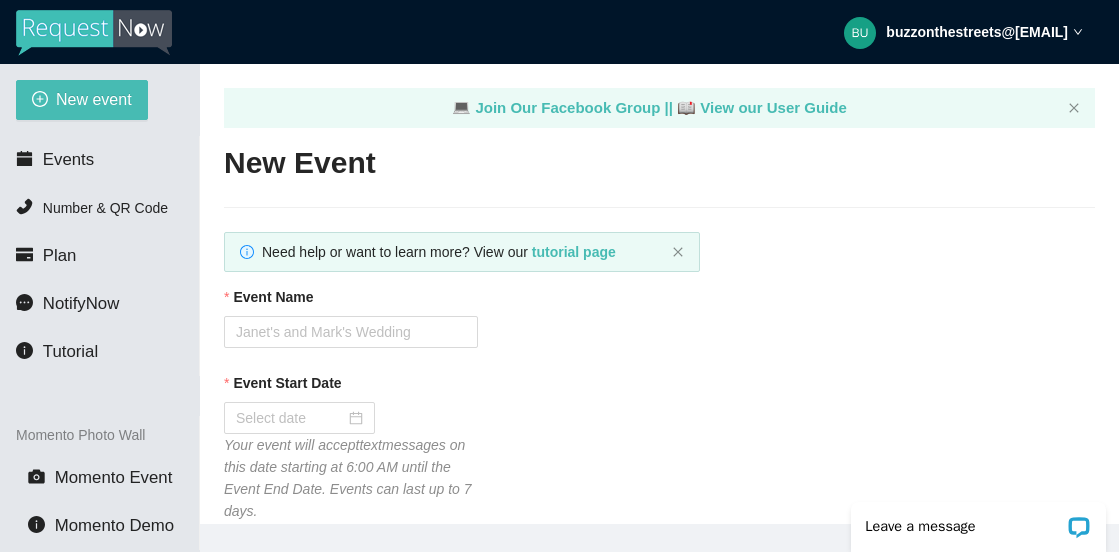 scroll, scrollTop: 0, scrollLeft: 0, axis: both 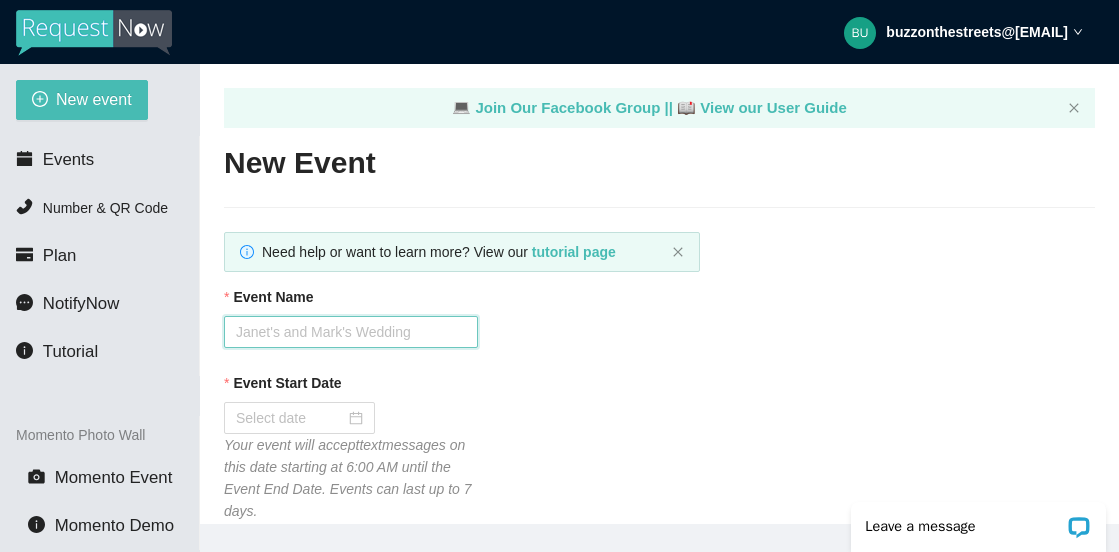 click on "Event Name" at bounding box center [351, 332] 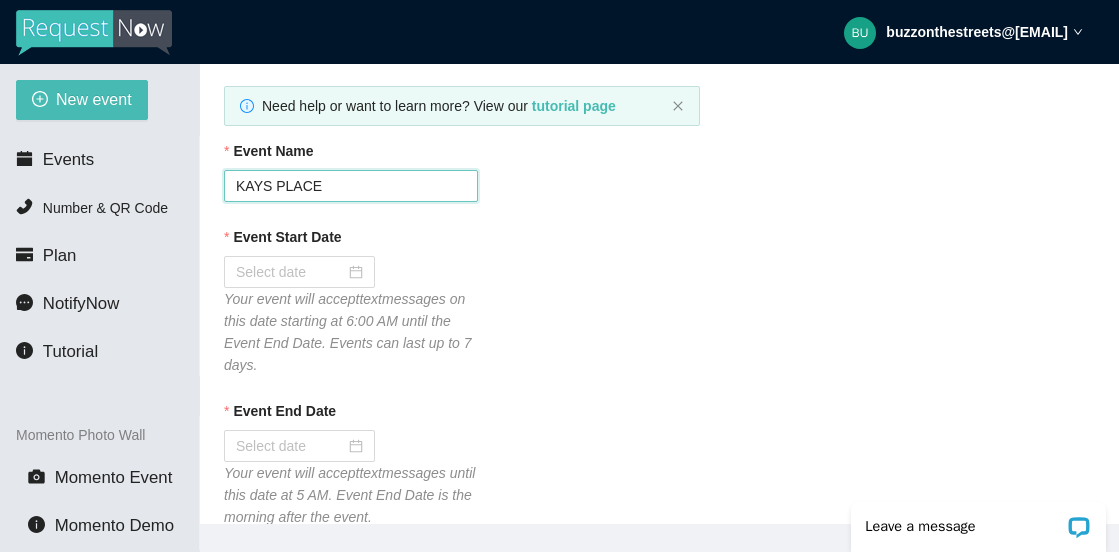 scroll, scrollTop: 149, scrollLeft: 0, axis: vertical 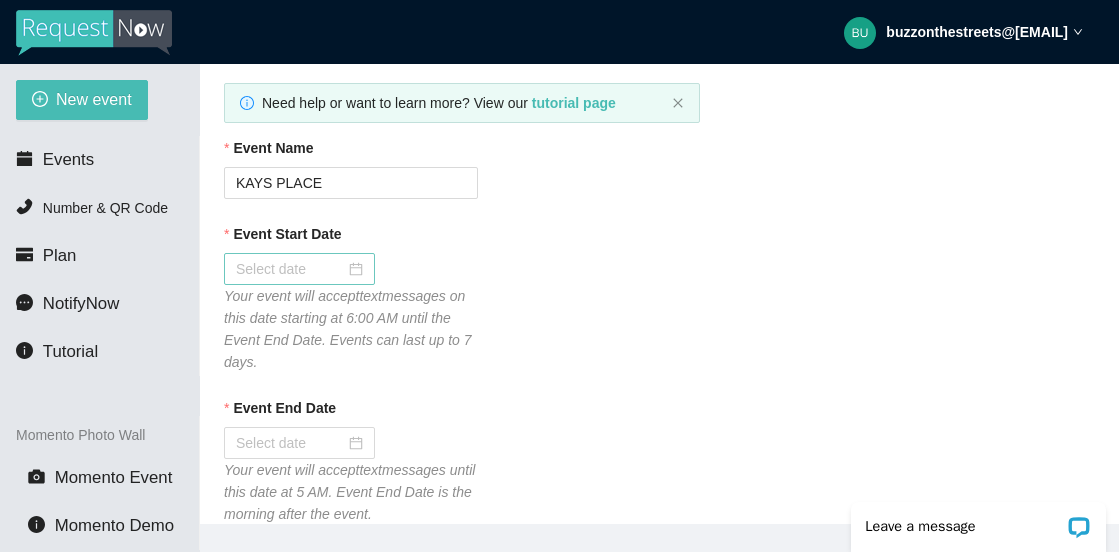 click at bounding box center [299, 269] 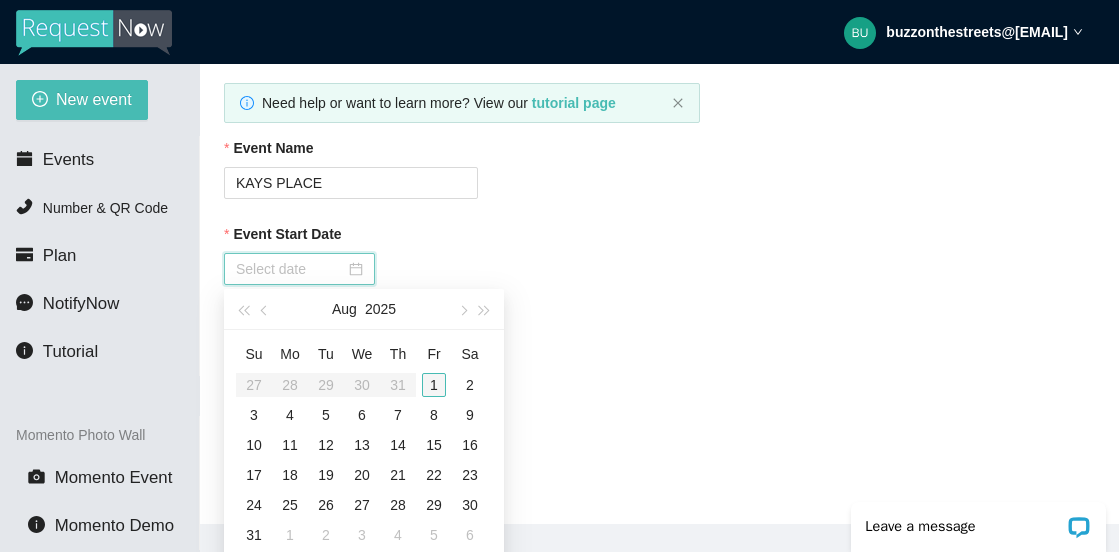 type on "08/01/2025" 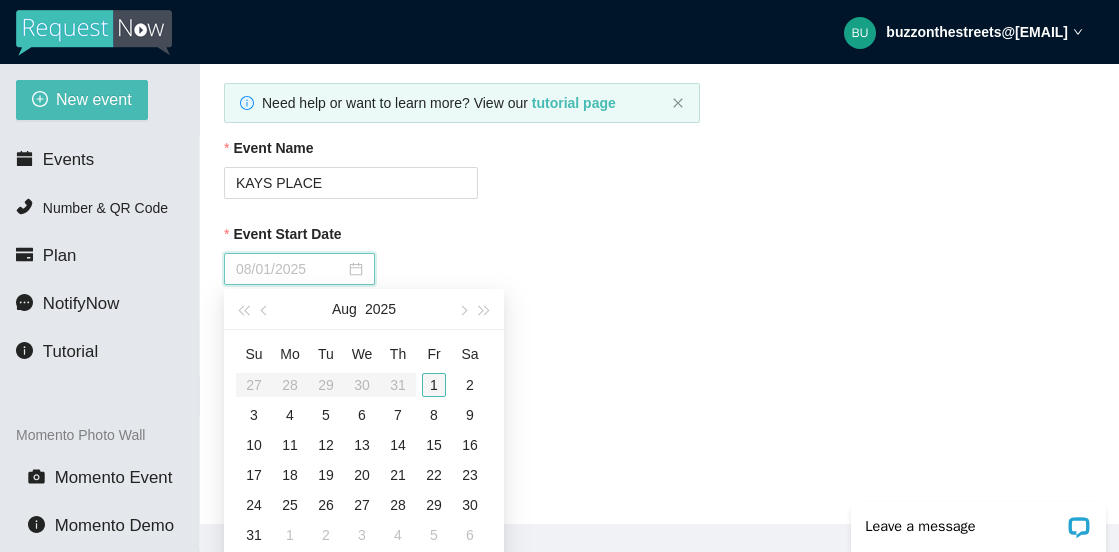click on "1" at bounding box center [434, 385] 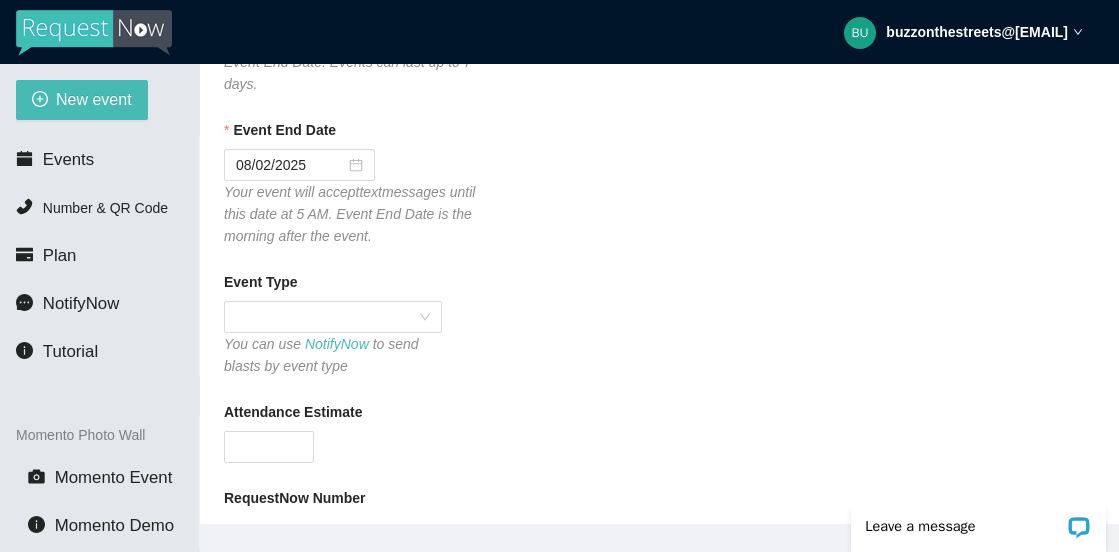 scroll, scrollTop: 428, scrollLeft: 0, axis: vertical 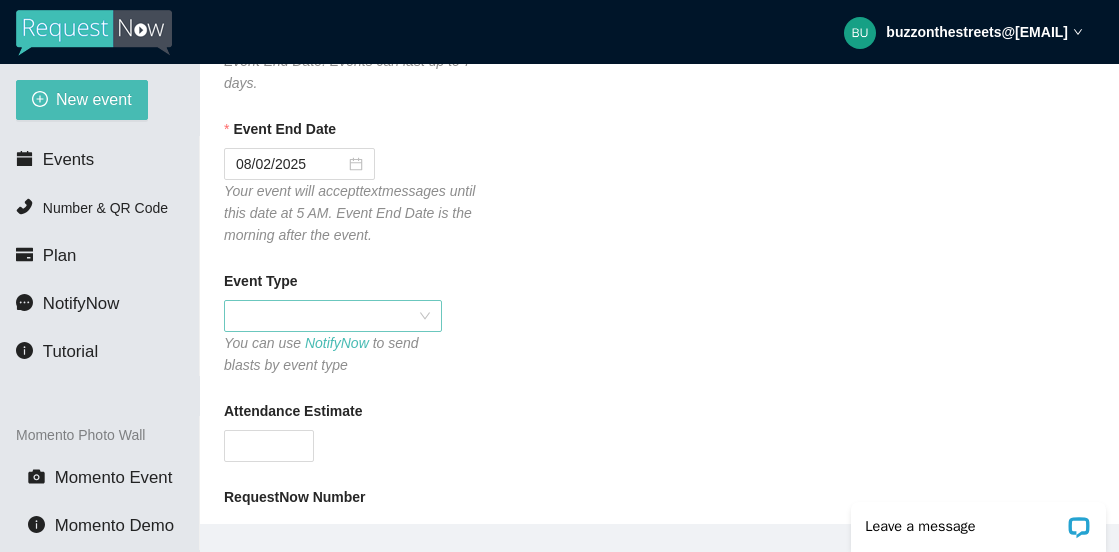 click at bounding box center [333, 316] 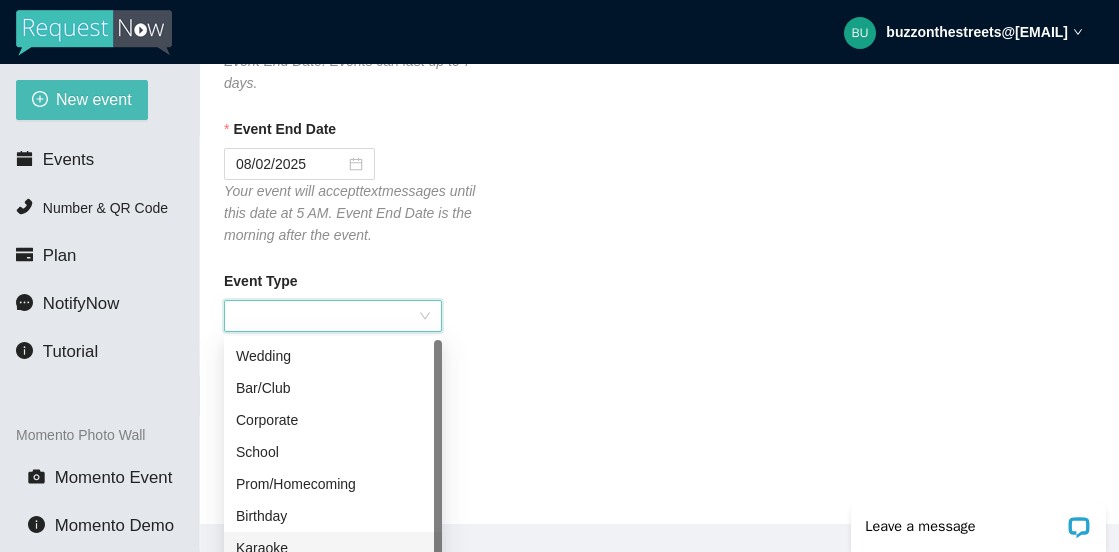 click on "Karaoke" at bounding box center (333, 548) 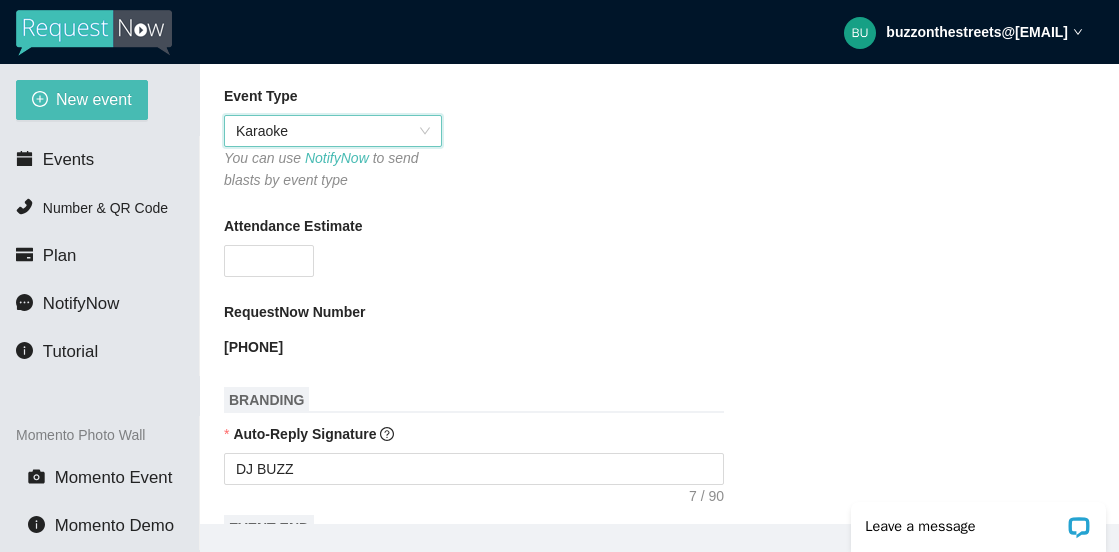 scroll, scrollTop: 618, scrollLeft: 0, axis: vertical 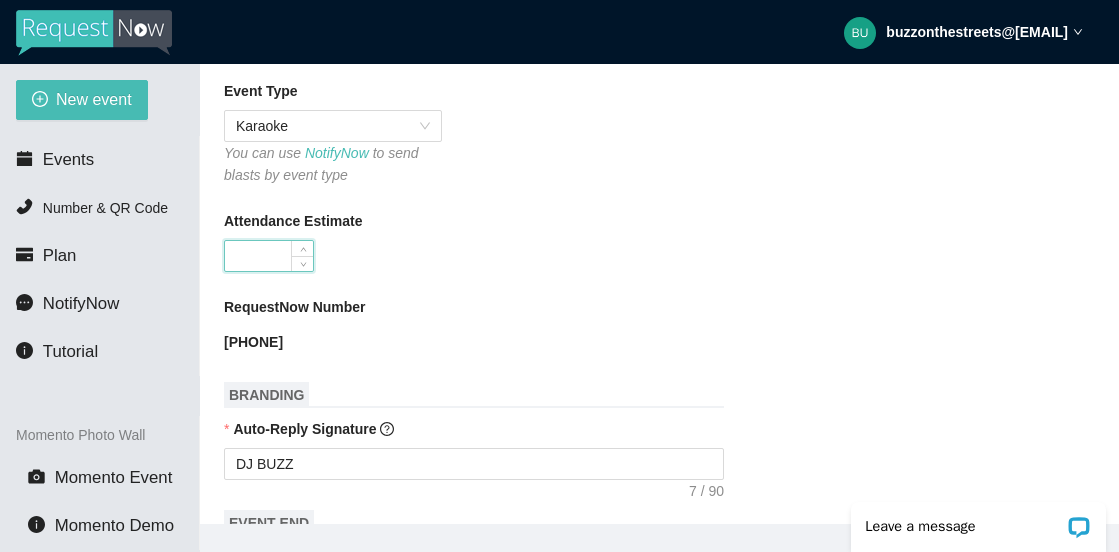 click on "Attendance Estimate" at bounding box center [269, 256] 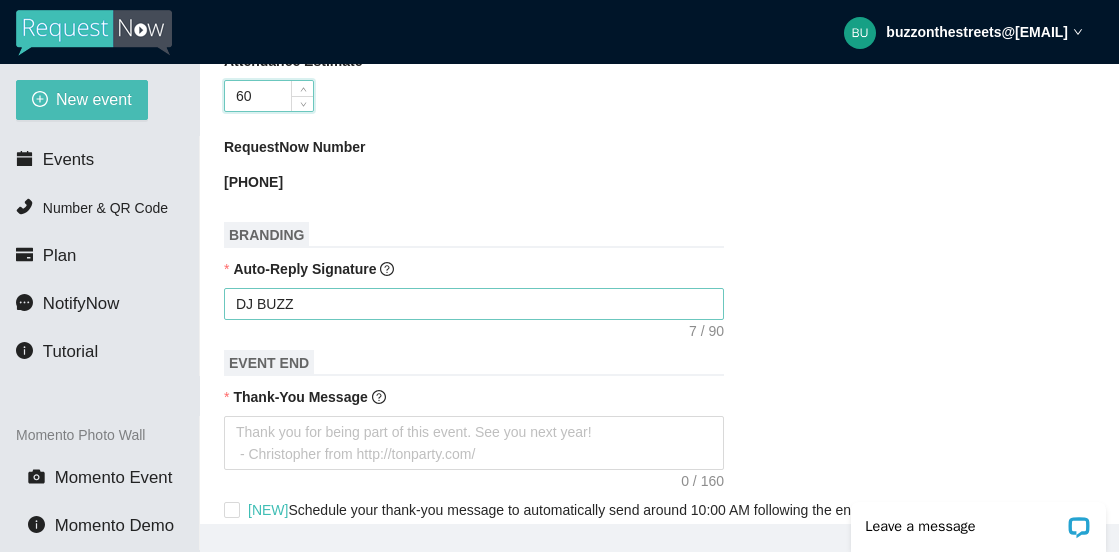 scroll, scrollTop: 856, scrollLeft: 0, axis: vertical 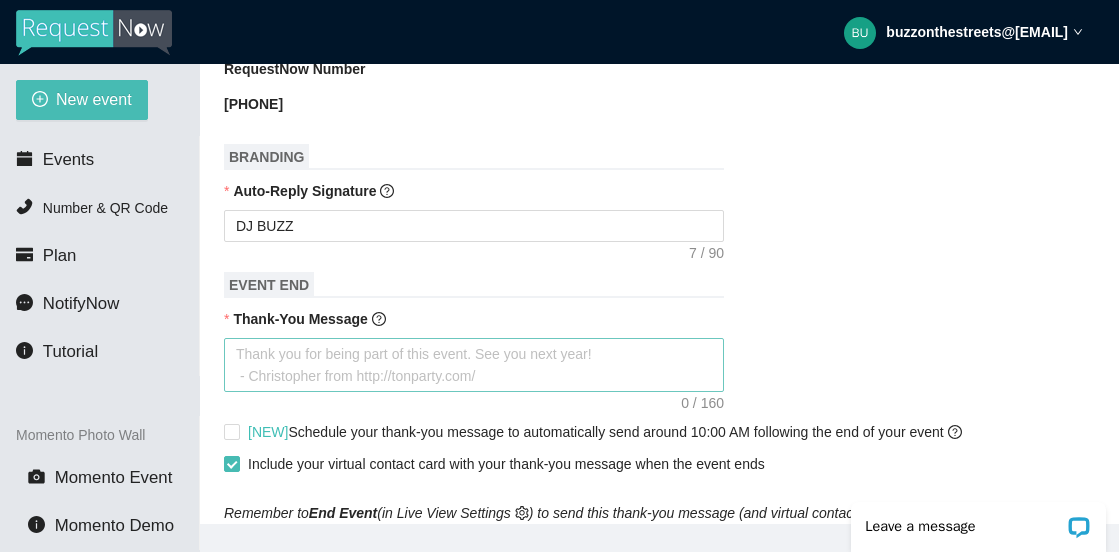 type on "60" 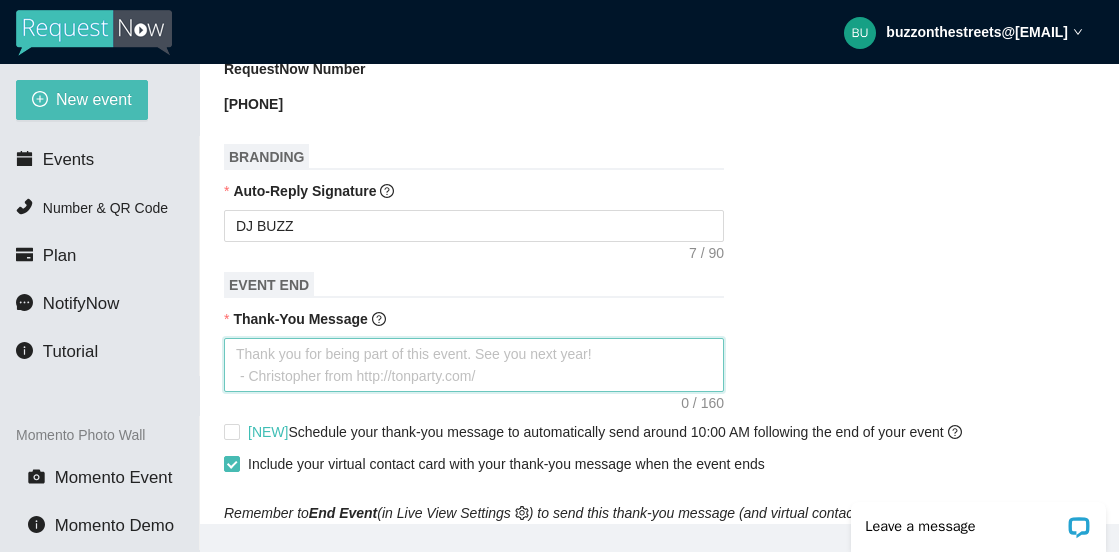click on "Thank-You Message" at bounding box center (474, 365) 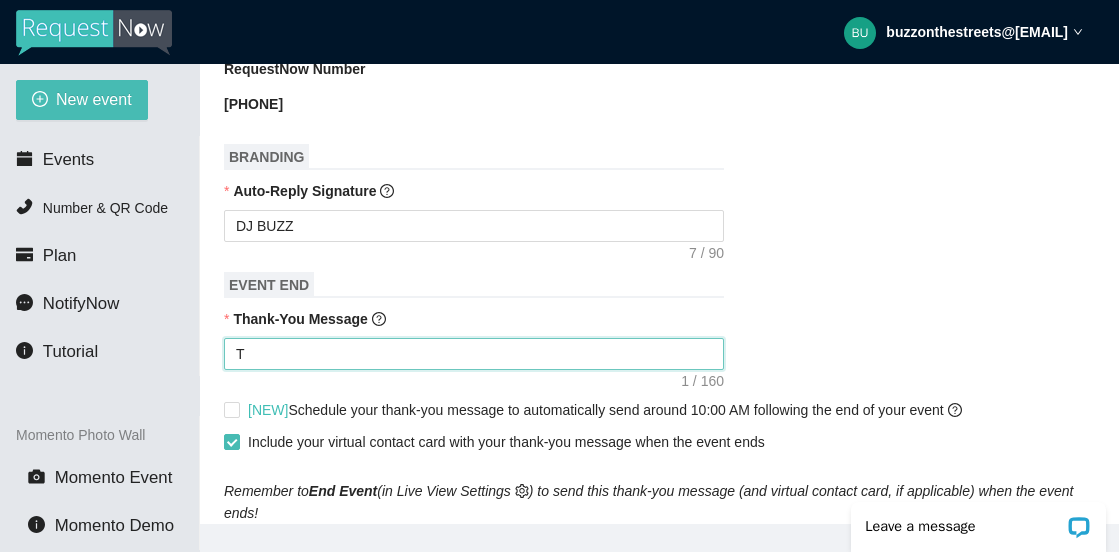 type on "Th" 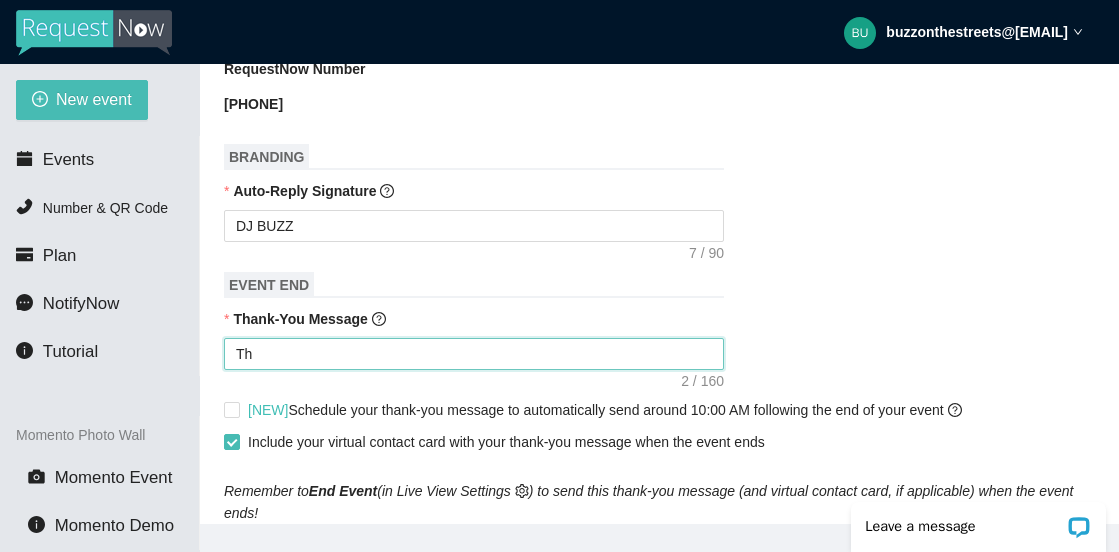 type on "Tha" 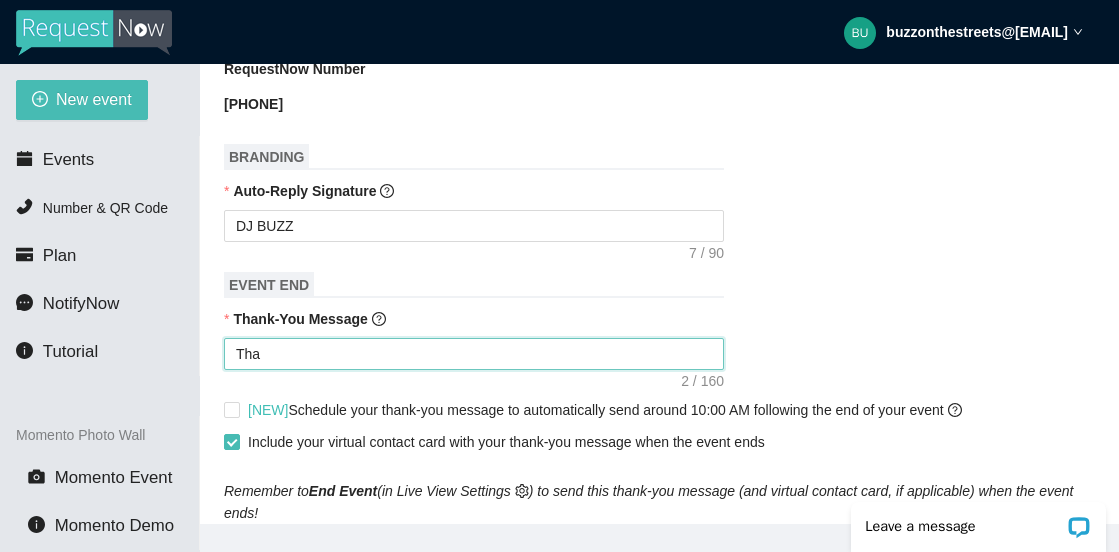 type on "Than" 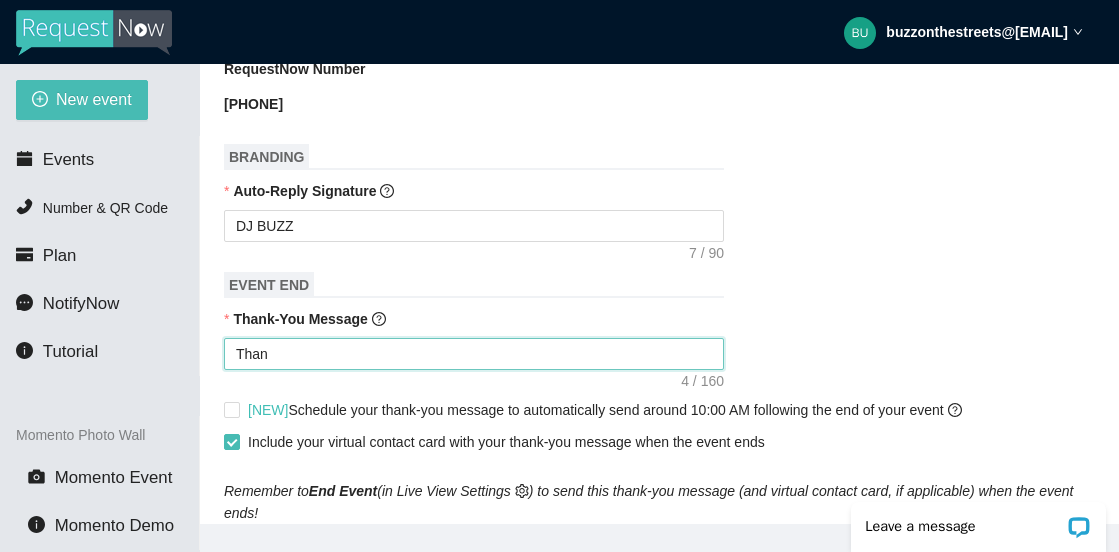 type on "Thank" 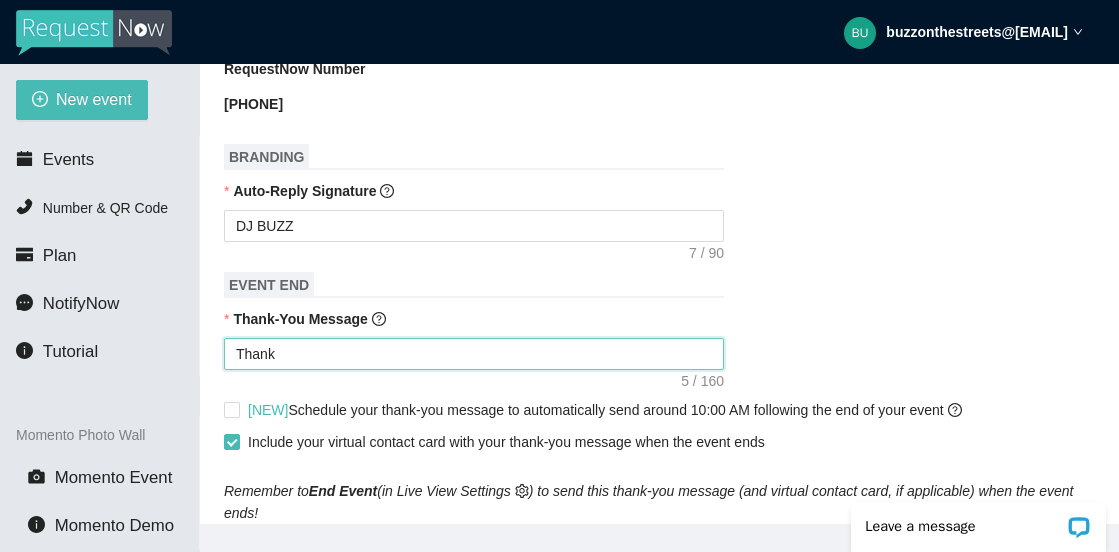 type on "Thank" 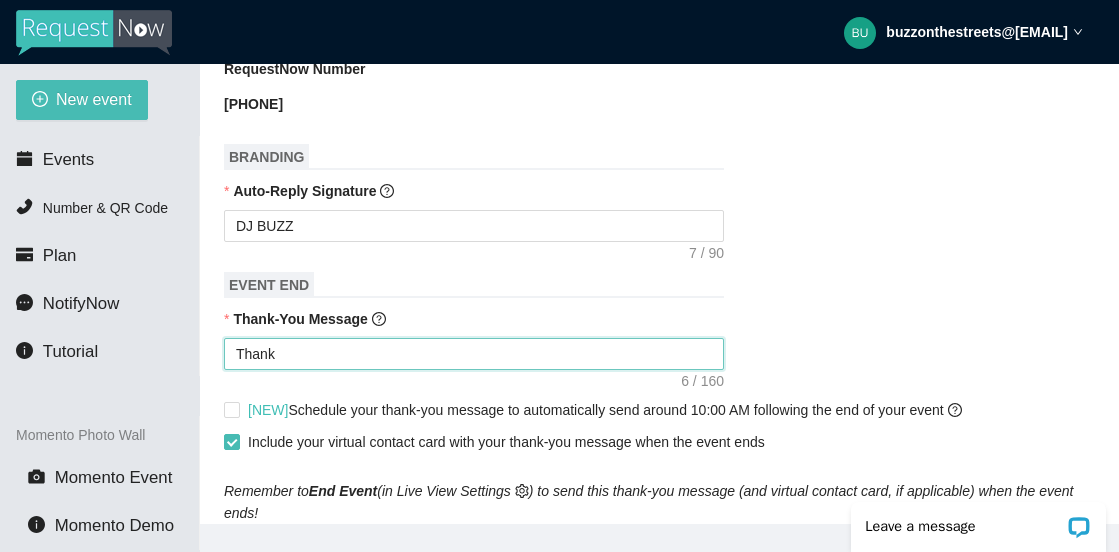 type on "Thank y" 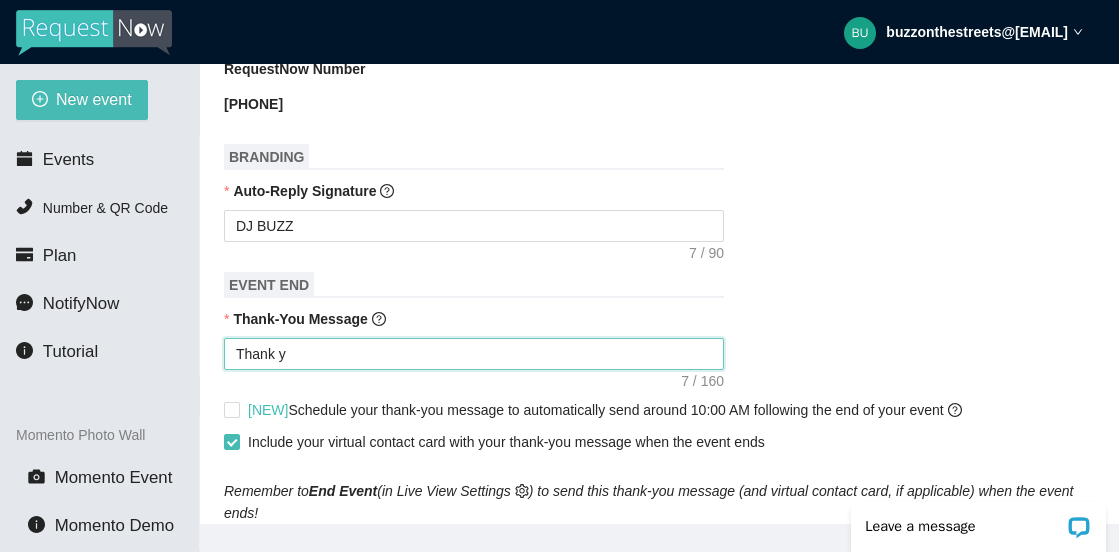 type on "Thank yo" 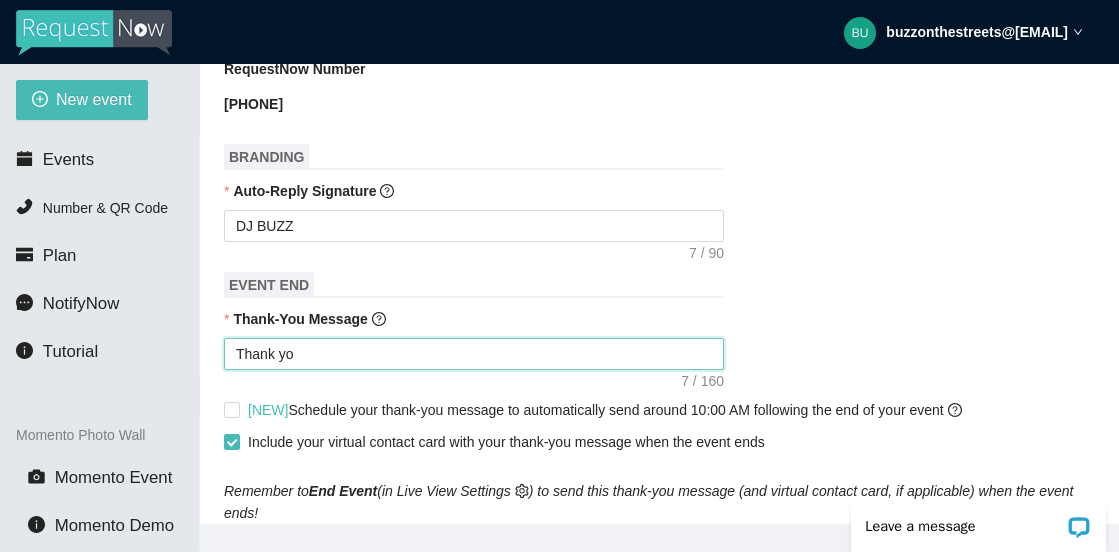 type on "Thank you" 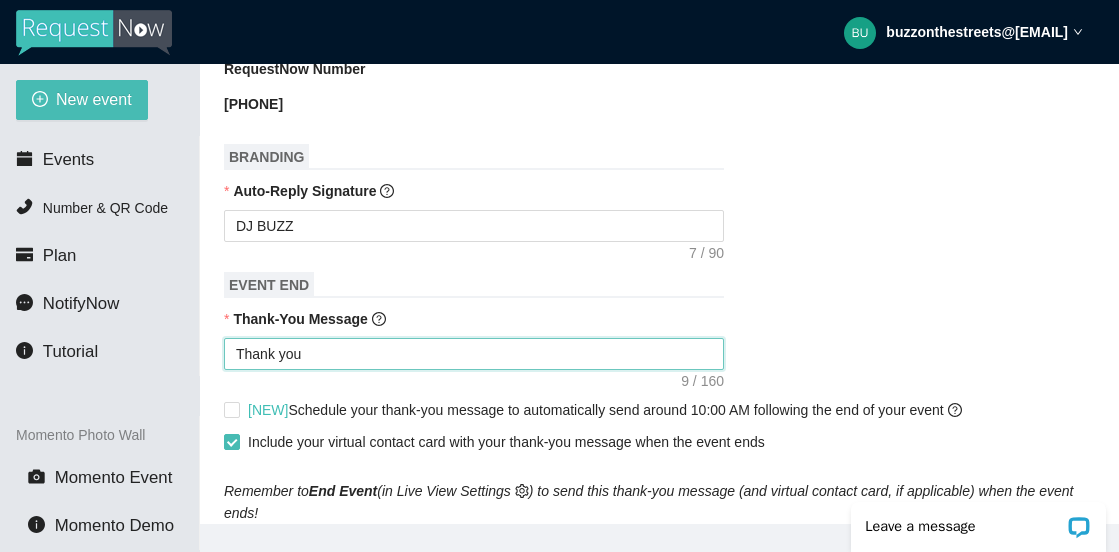 type on "Thank you" 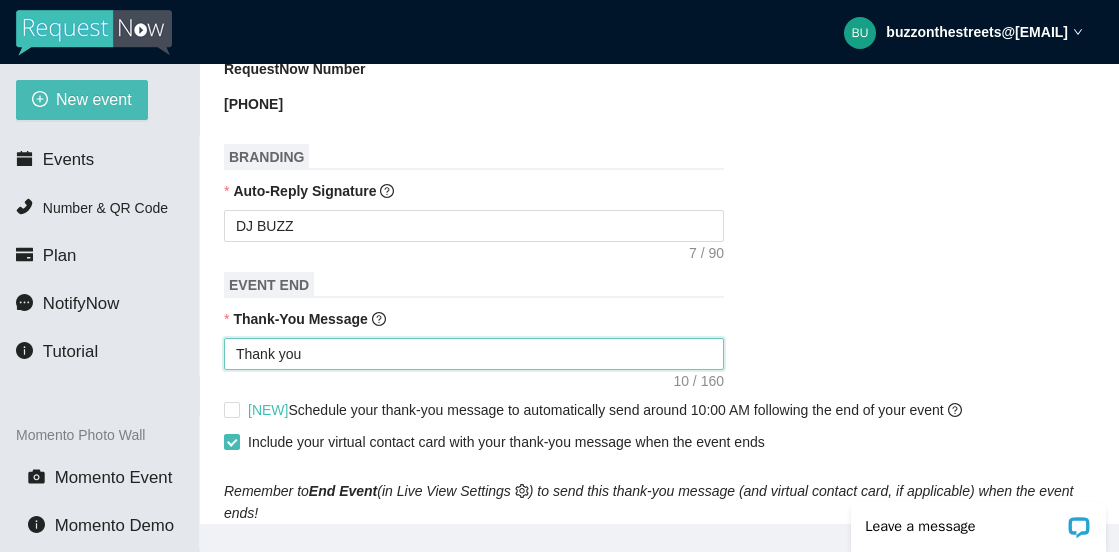 type on "Thank you f" 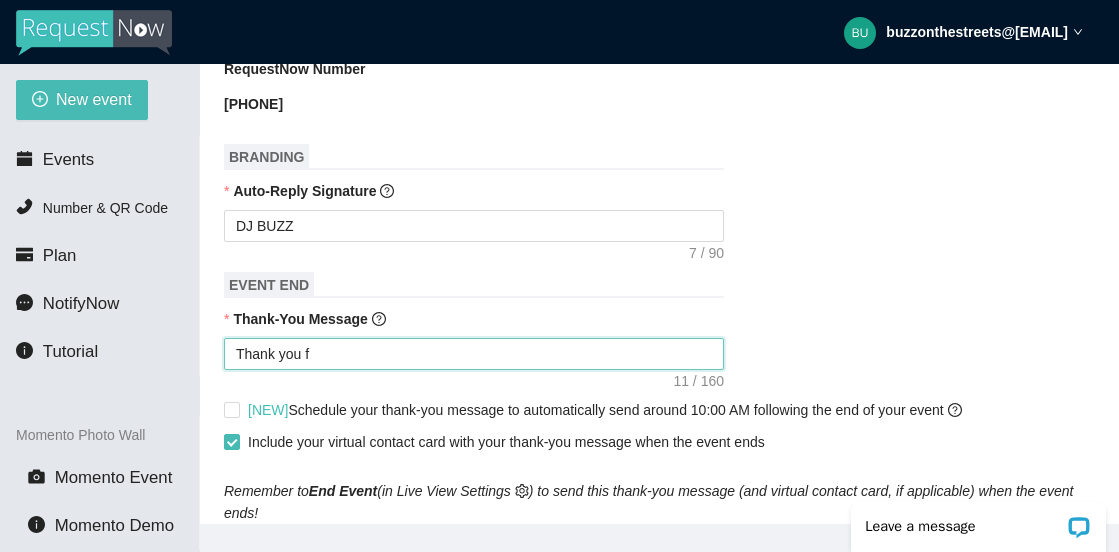 type on "Thank you fo" 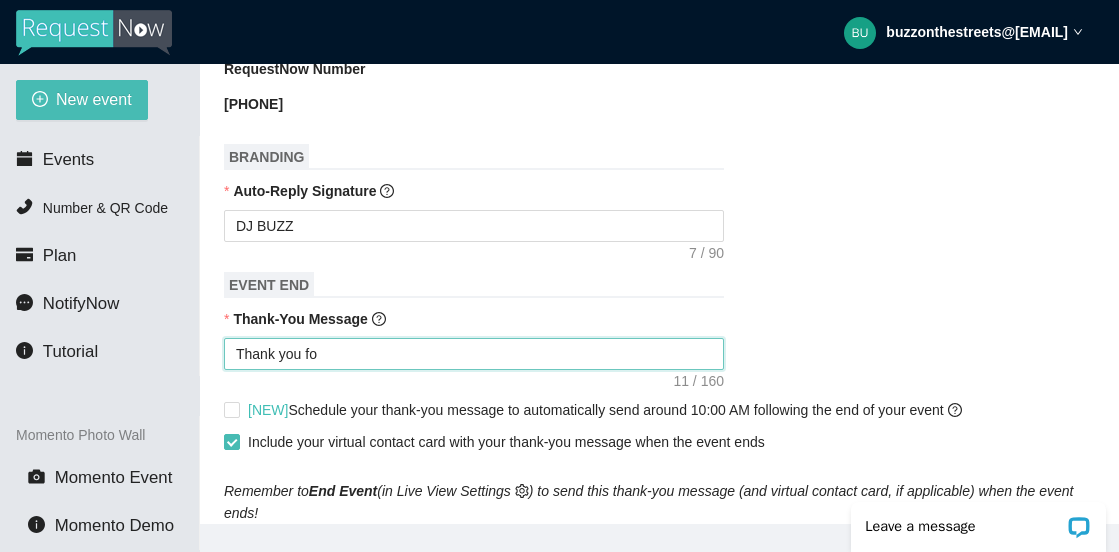 type on "Thank you for" 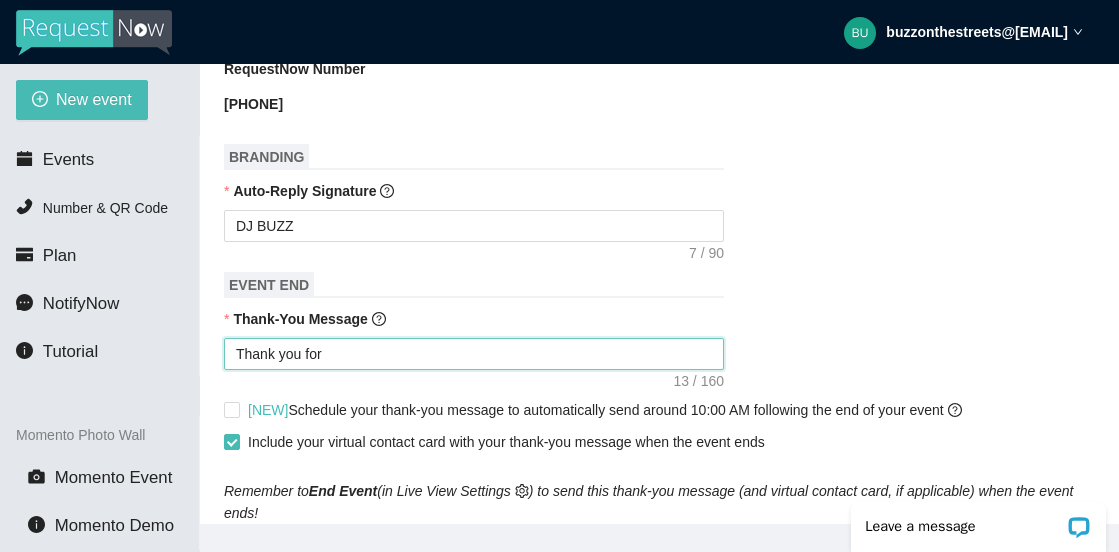 type on "Thank you for" 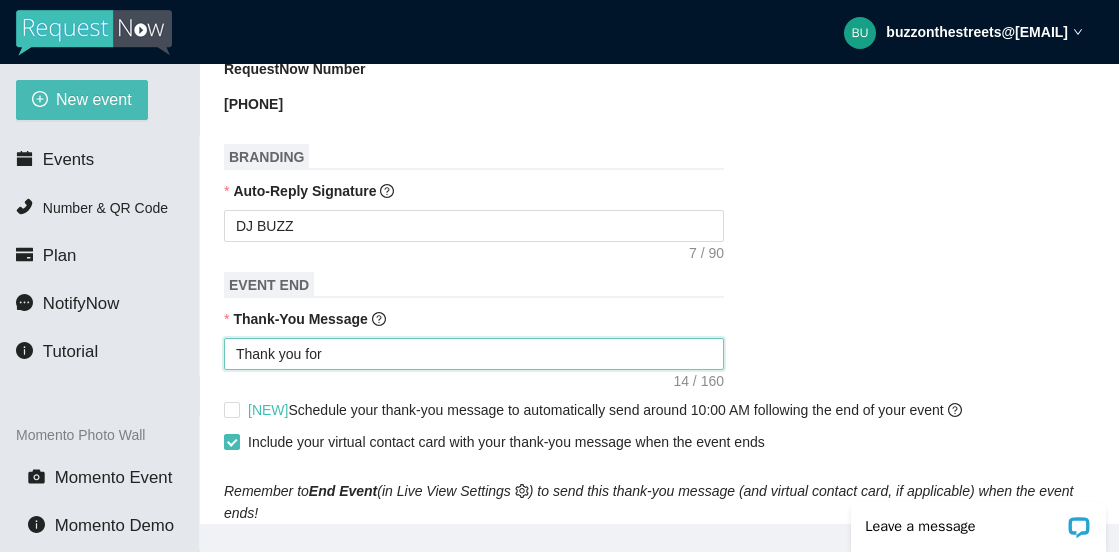 type on "Thank you for c" 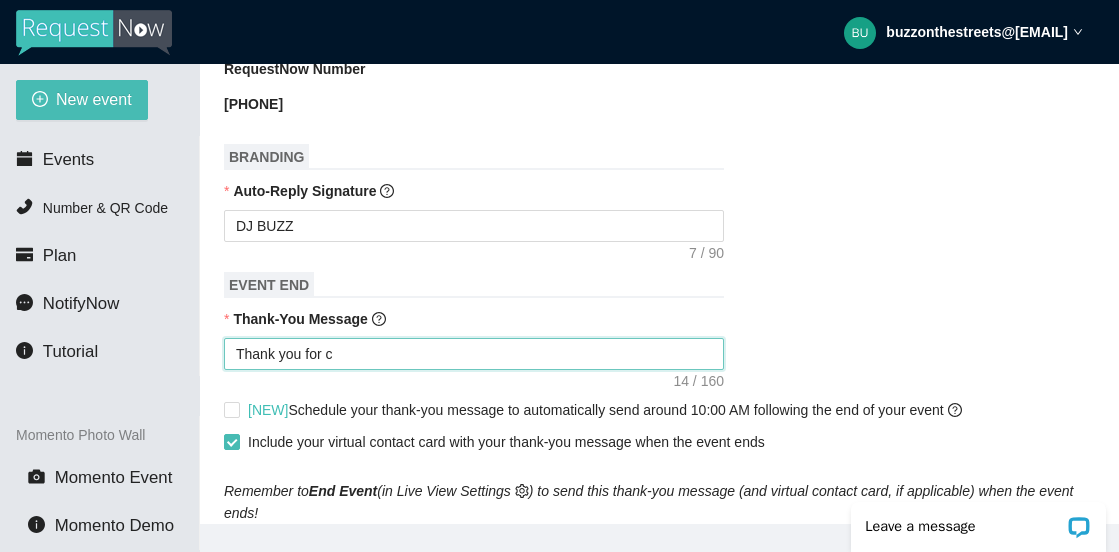 type on "Thank you for co" 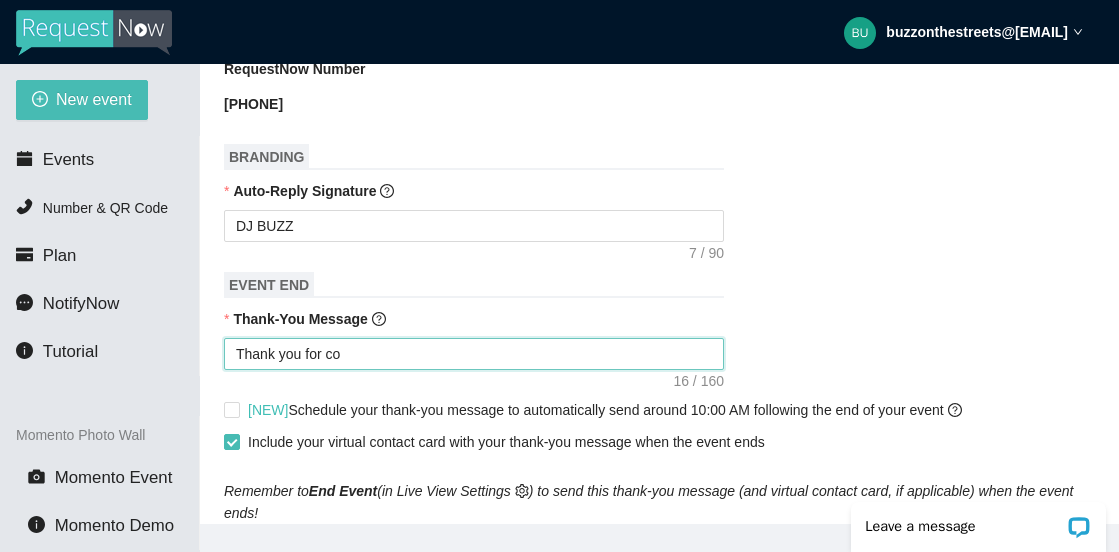 type on "Thank you for com" 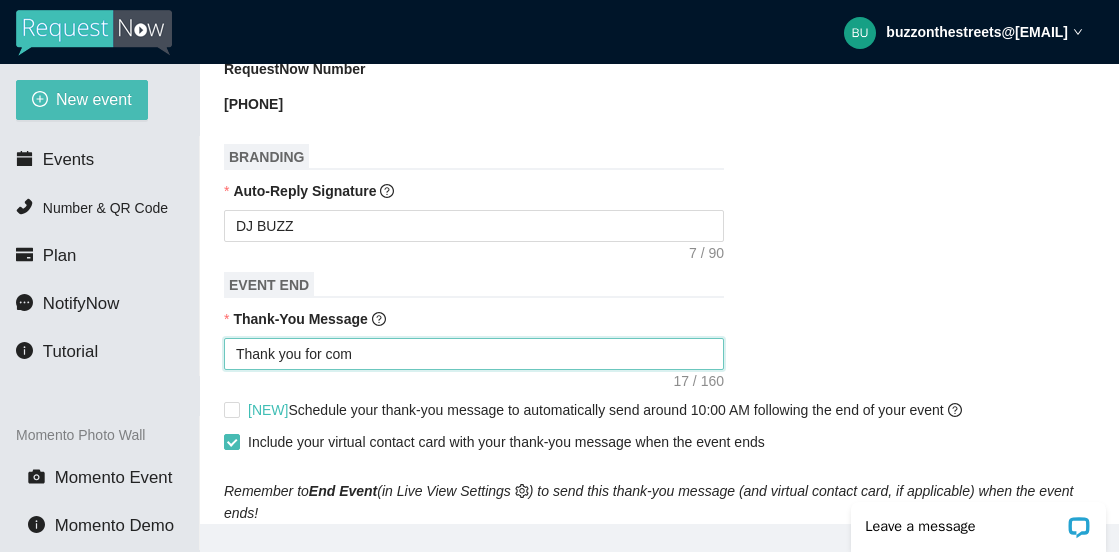 type on "Thank you for comi" 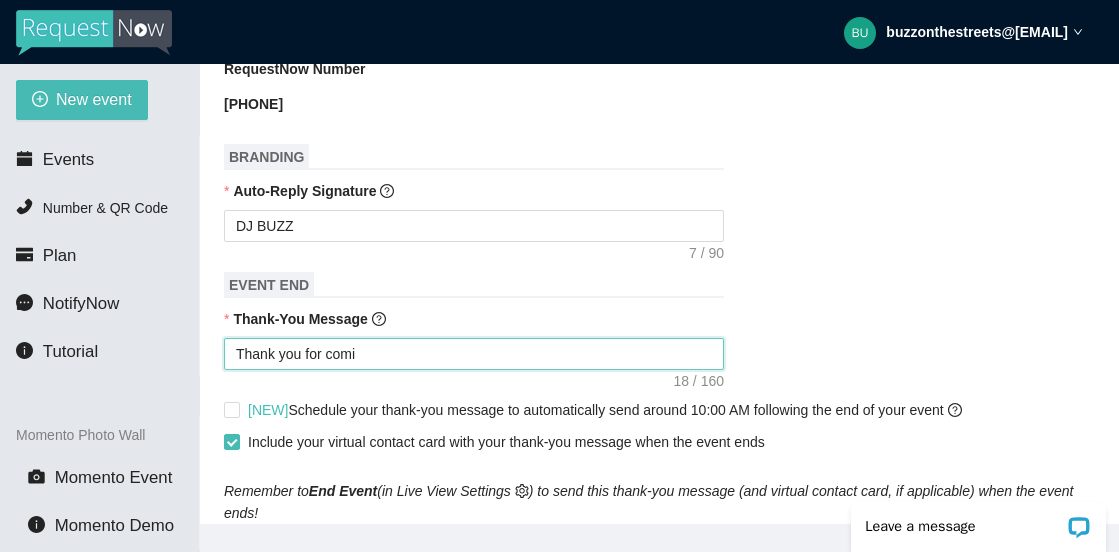 type on "Thank you for comin" 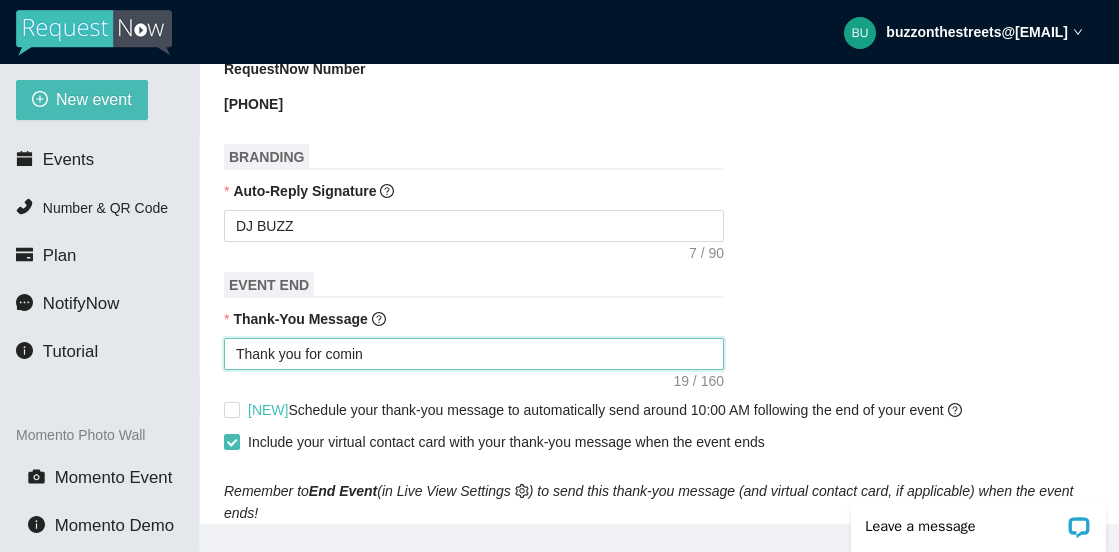 type on "Thank you for coming" 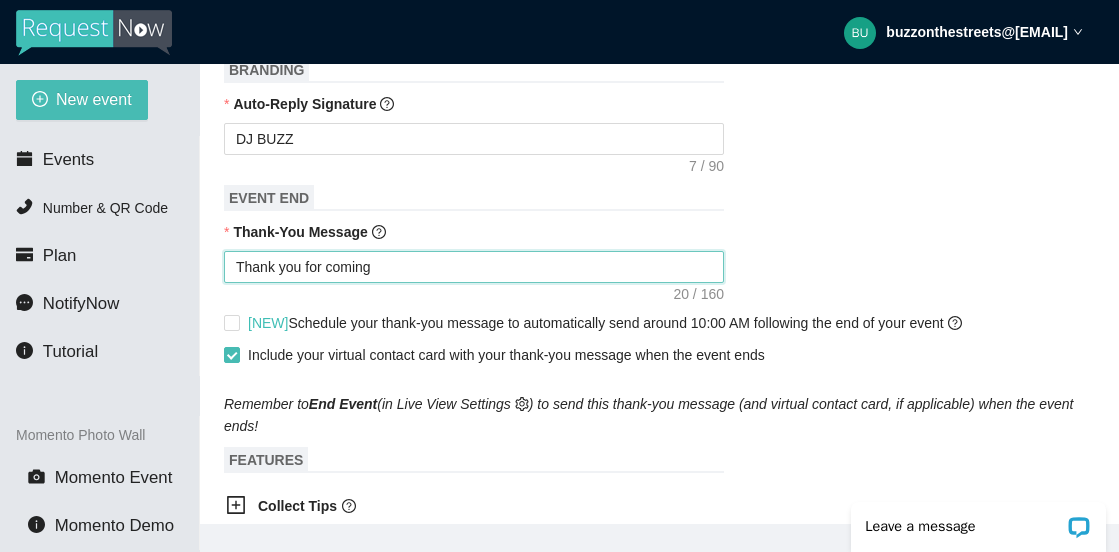 scroll, scrollTop: 1494, scrollLeft: 0, axis: vertical 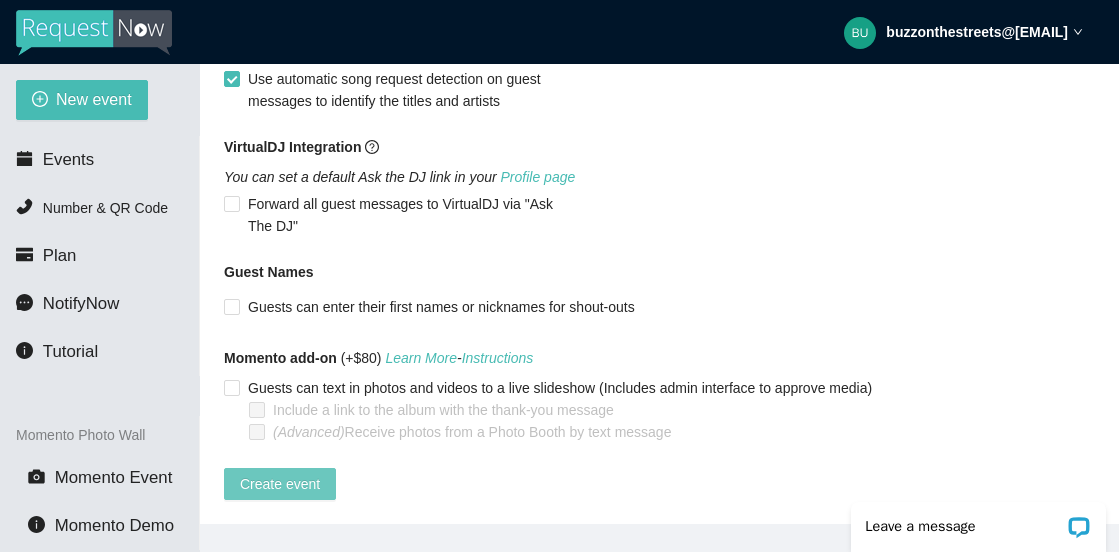 type on "Thank you for coming" 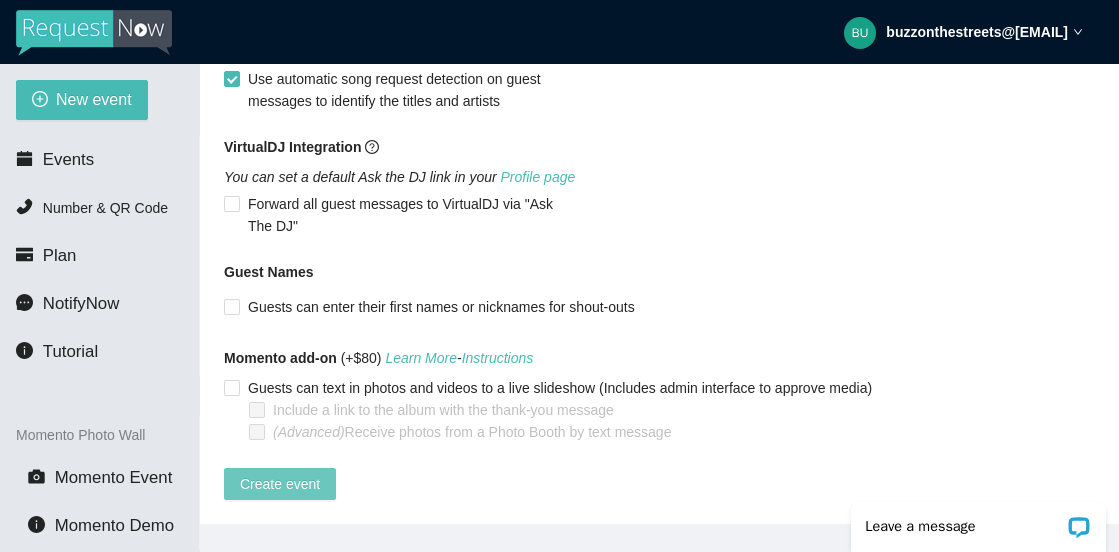 click on "Create event" at bounding box center [280, 484] 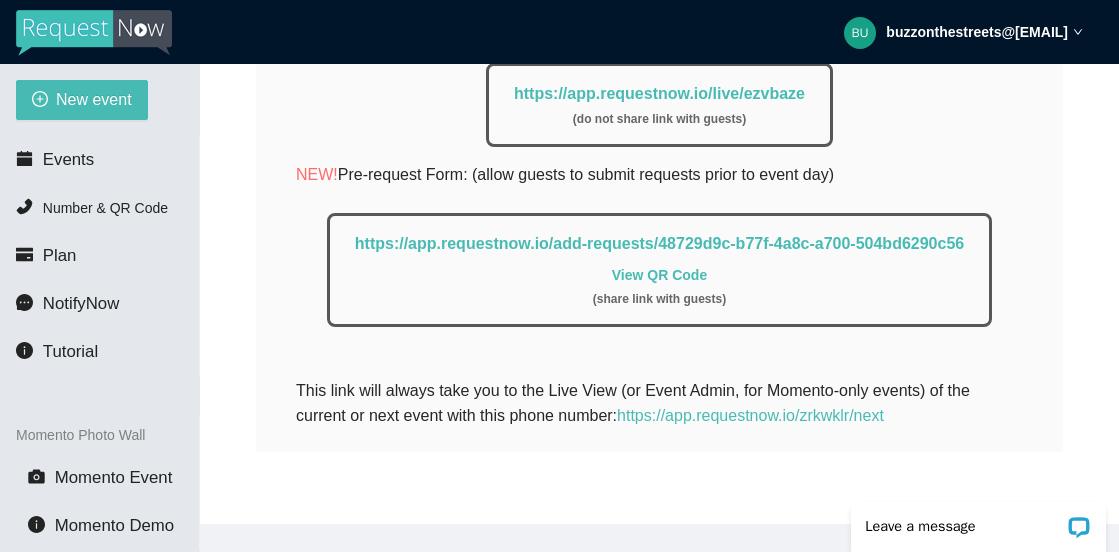 scroll, scrollTop: 569, scrollLeft: 0, axis: vertical 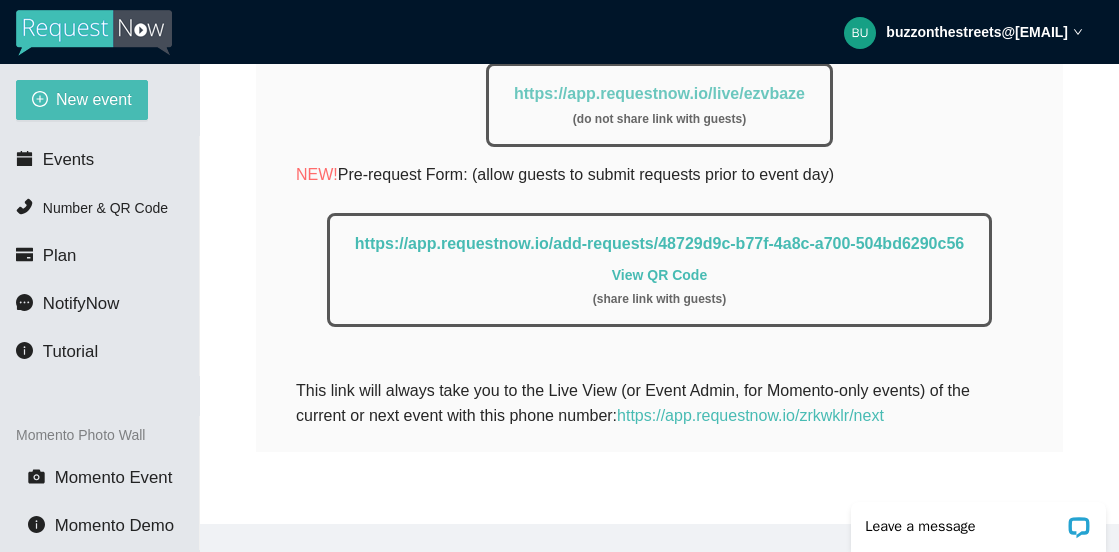 click on "https://app.requestnow.io/live/ezvbaze" at bounding box center [659, 93] 